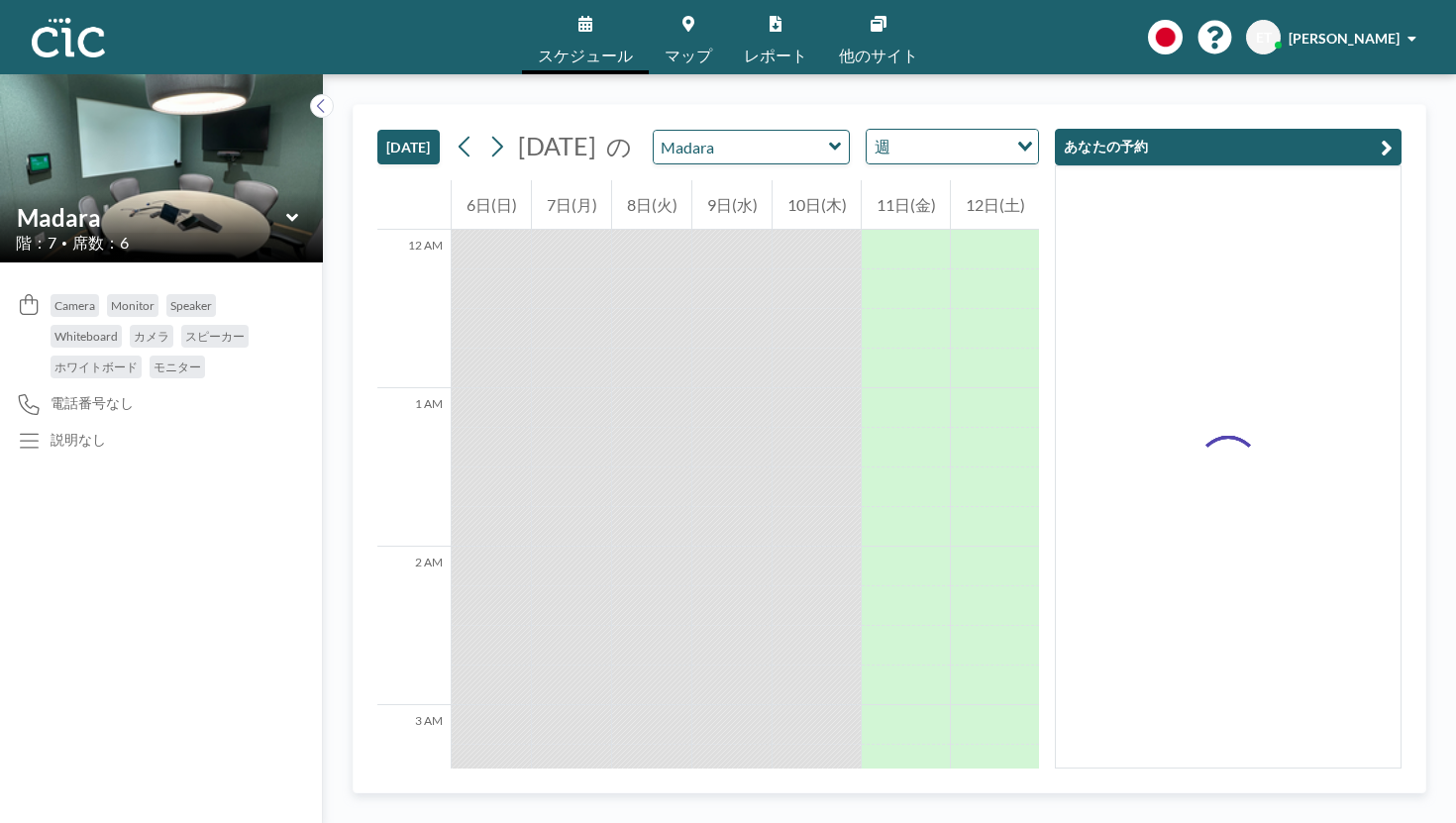 scroll, scrollTop: 0, scrollLeft: 0, axis: both 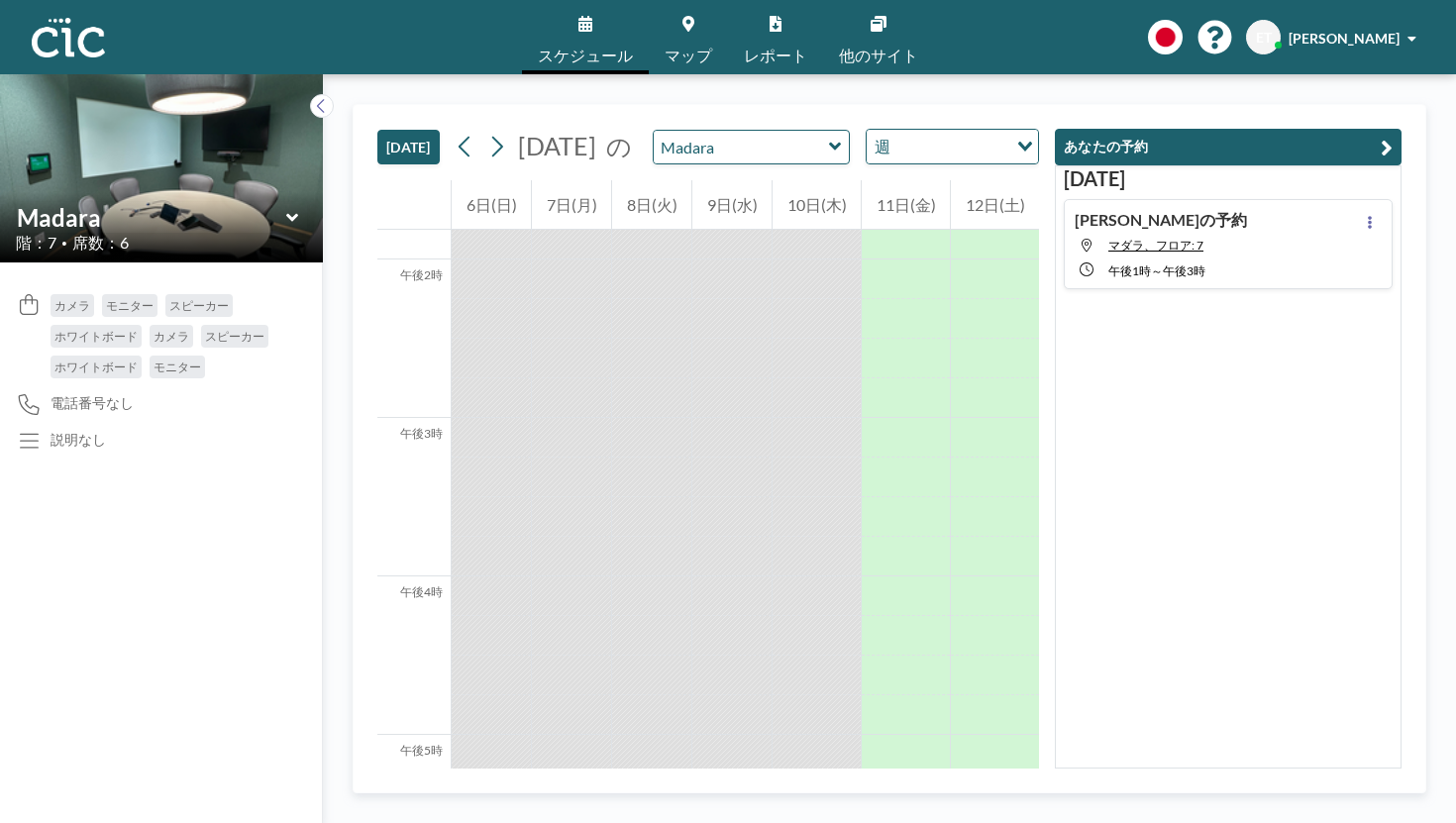 click 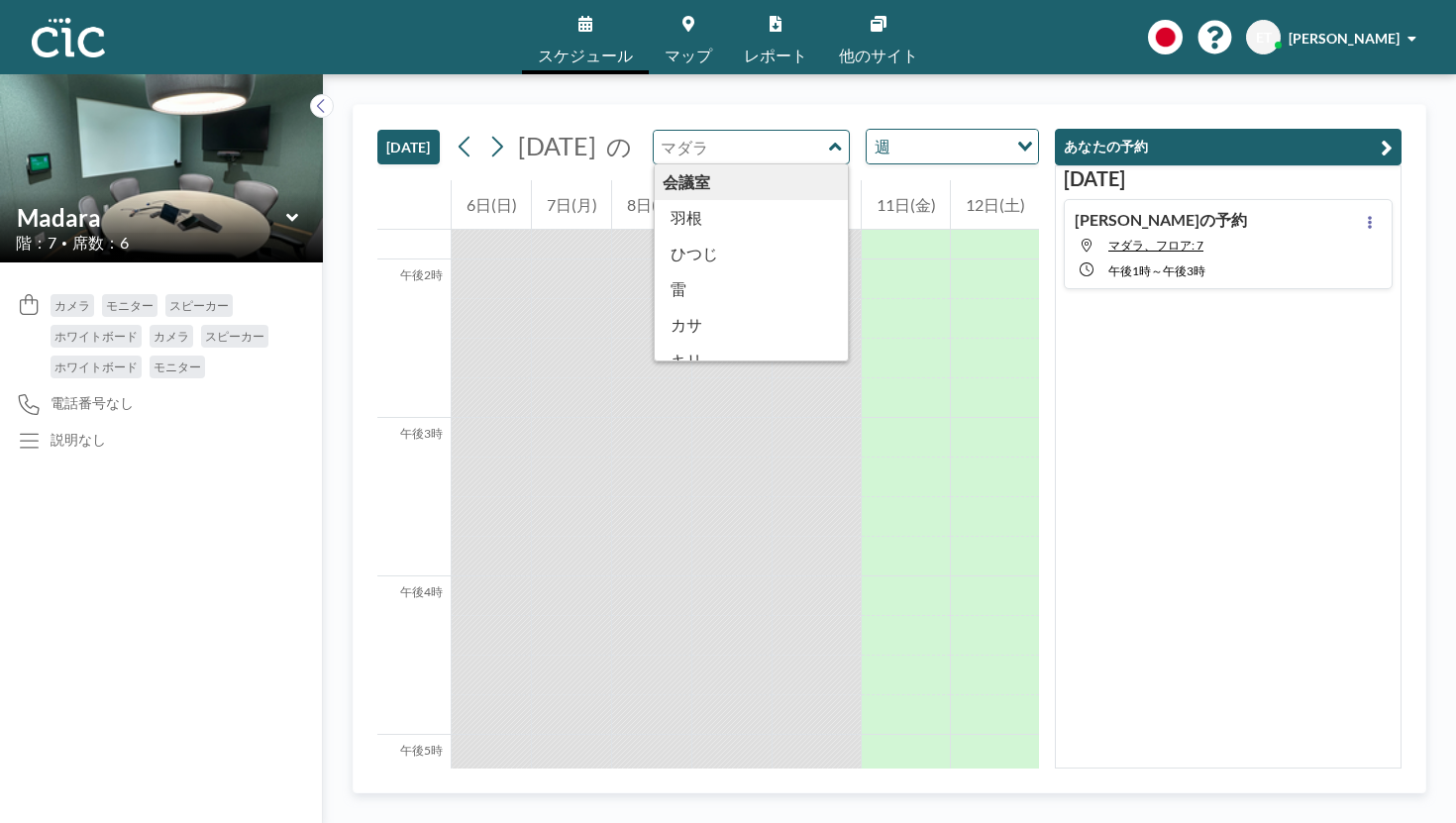 click on "[DATE] [DATE] の 会議室 羽根 ひつじ 雷 カサ キリ クモリ マダラ [PERSON_NAME] サバ 電話ボックス あじさい あさがお デイゴ ひまわり 桔梗 キンモクセイ コデマリ モモ 菜の花 レンゲ シャガ 翠仙 [PERSON_NAME] 鈴蘭 つばき [PERSON_NAME] 共有会議室 朧 スジ ウネ 鱗 有珠 [PERSON_NAME]
週
読み込み中..." at bounding box center [708, 143] 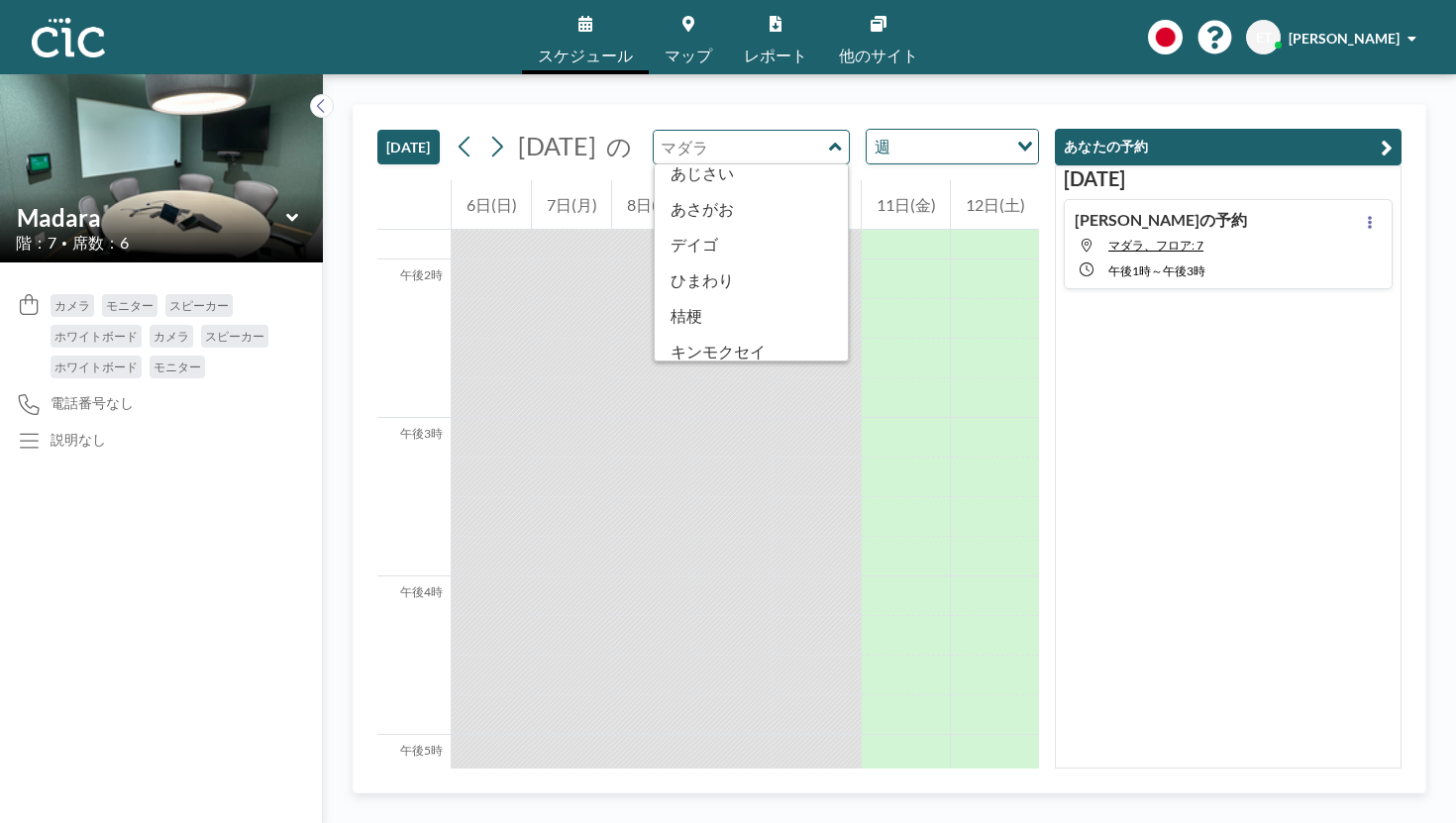 scroll, scrollTop: 408, scrollLeft: 0, axis: vertical 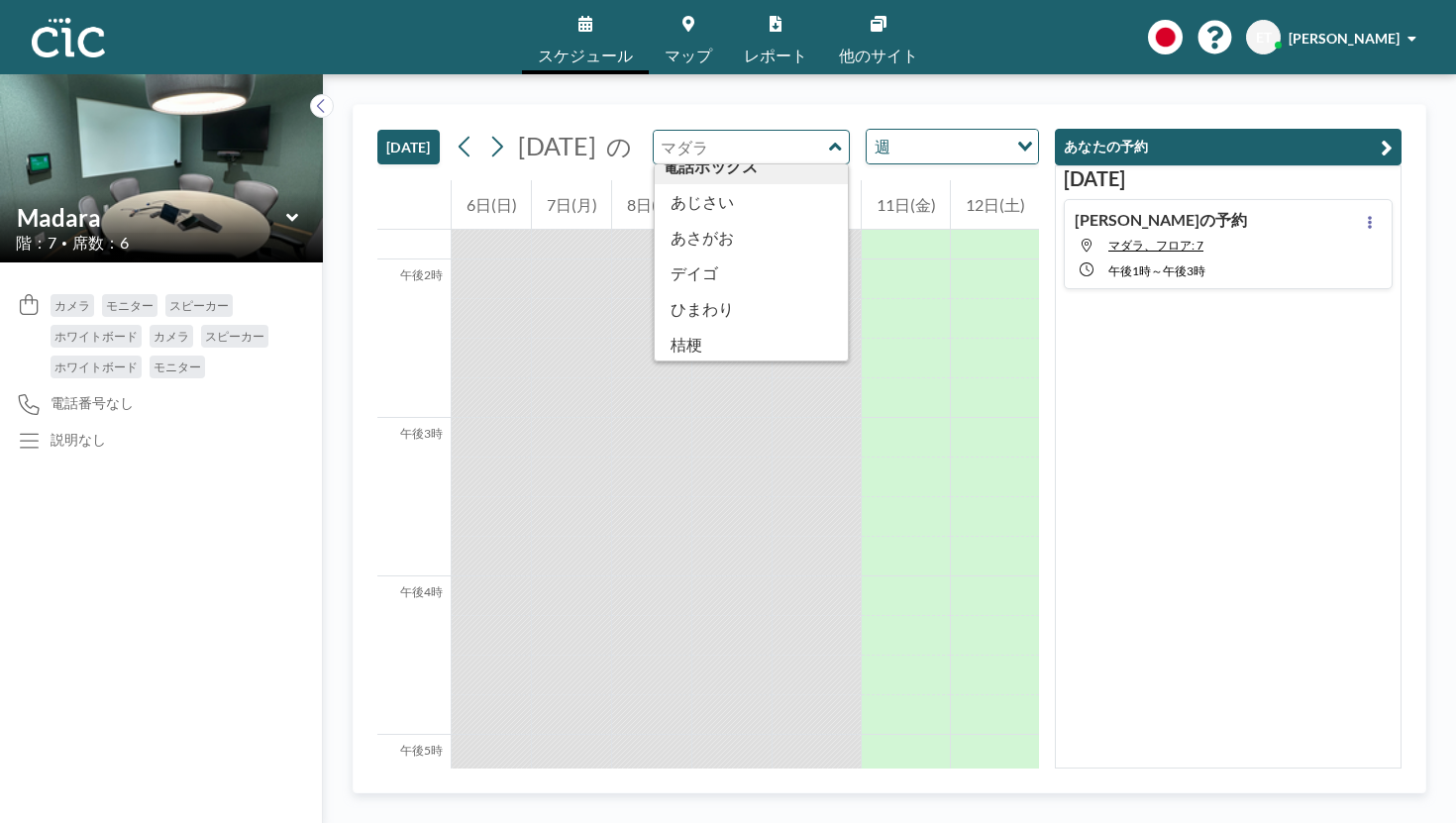 click at bounding box center (688, 24) 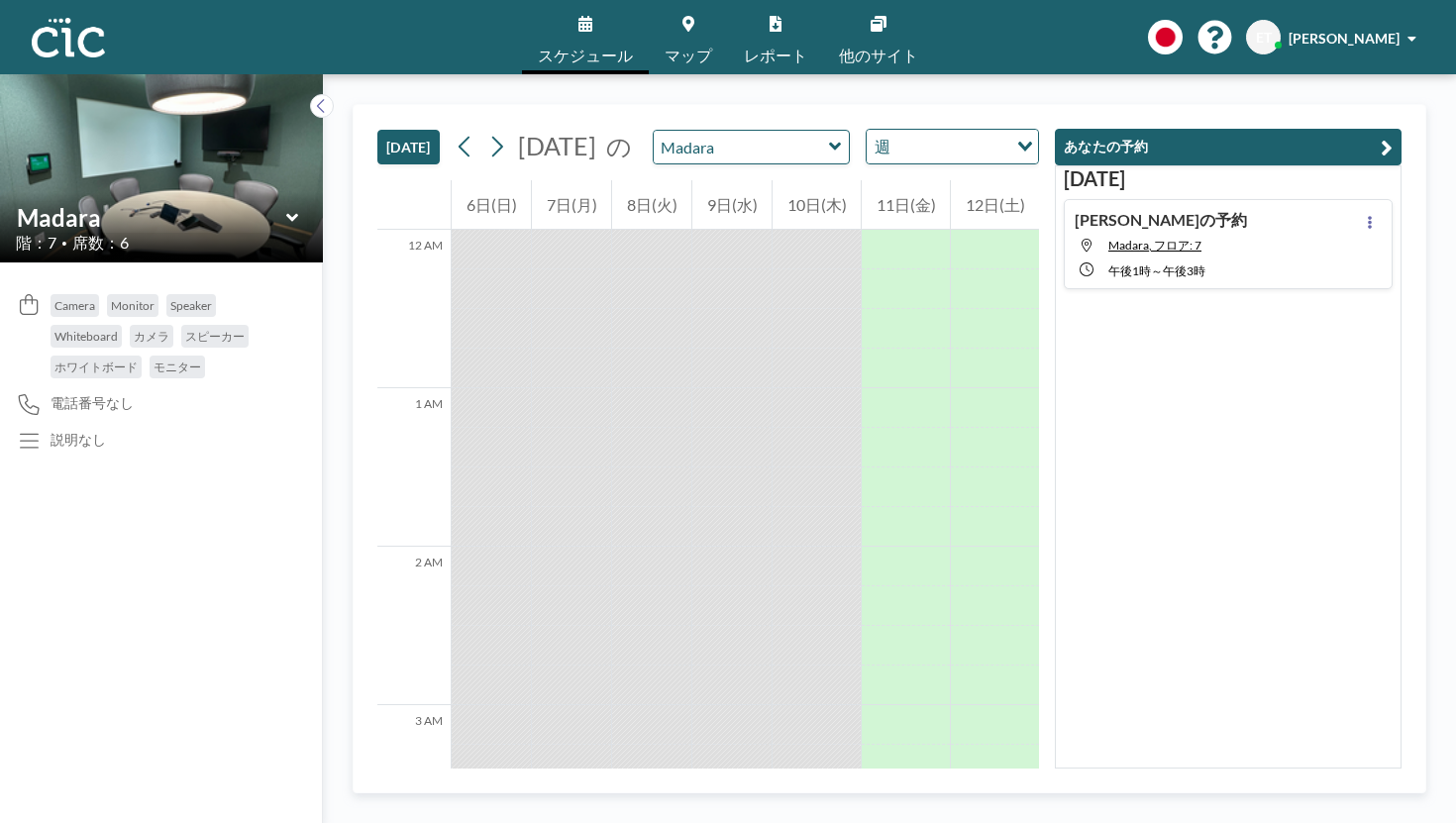 scroll, scrollTop: 0, scrollLeft: 0, axis: both 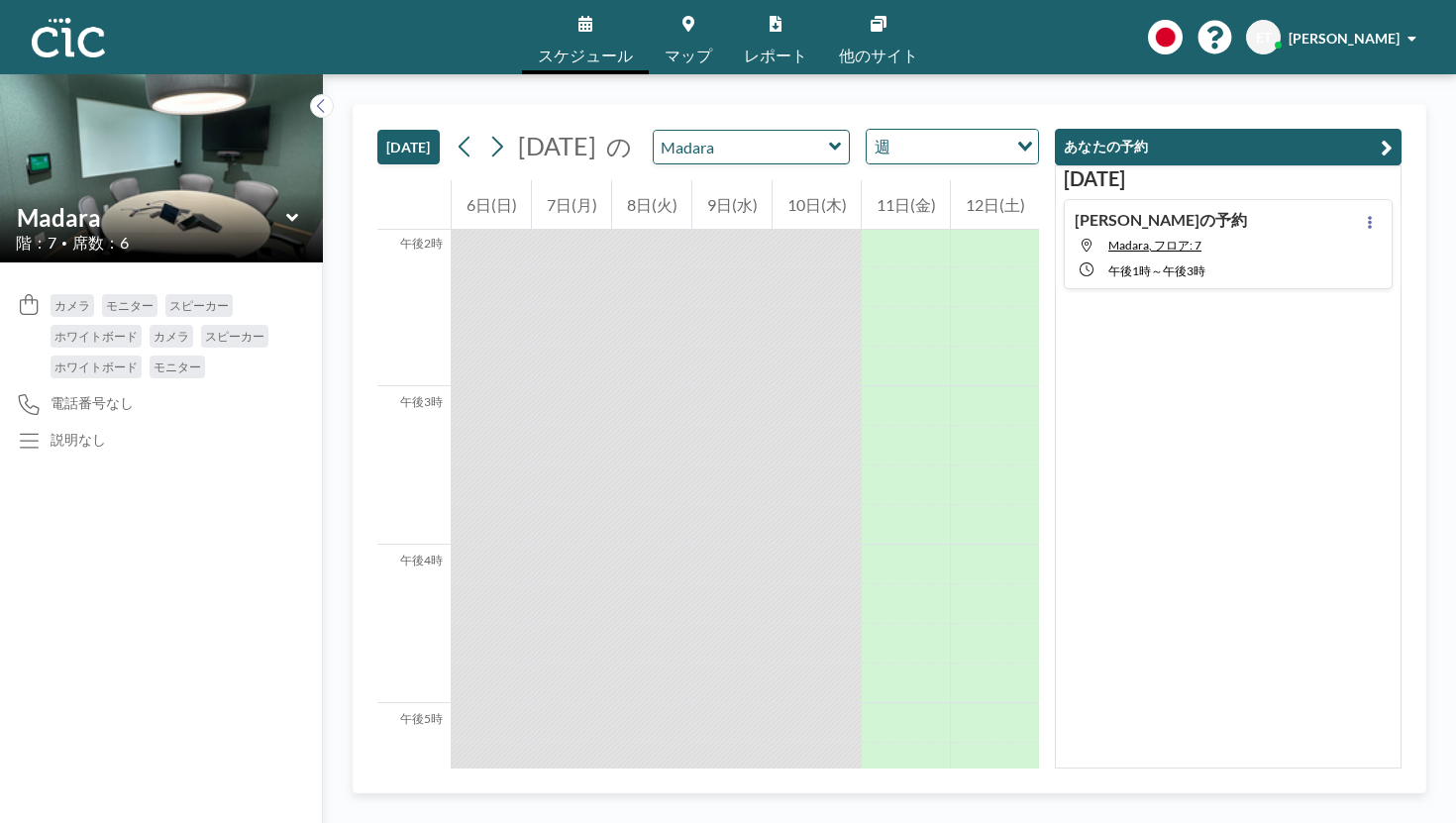click on "スケジュール" at bounding box center (585, 37) 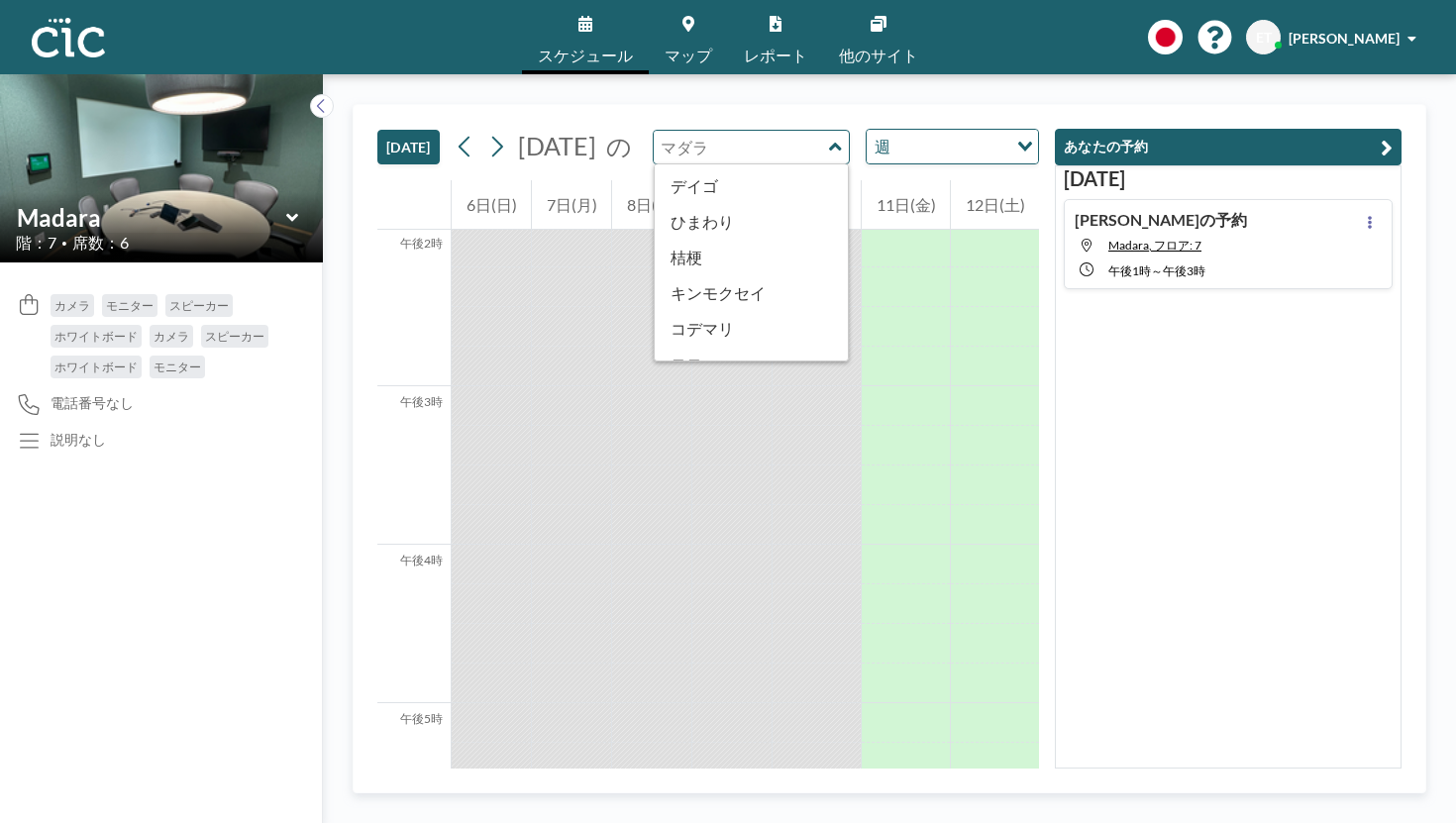 scroll, scrollTop: 499, scrollLeft: 0, axis: vertical 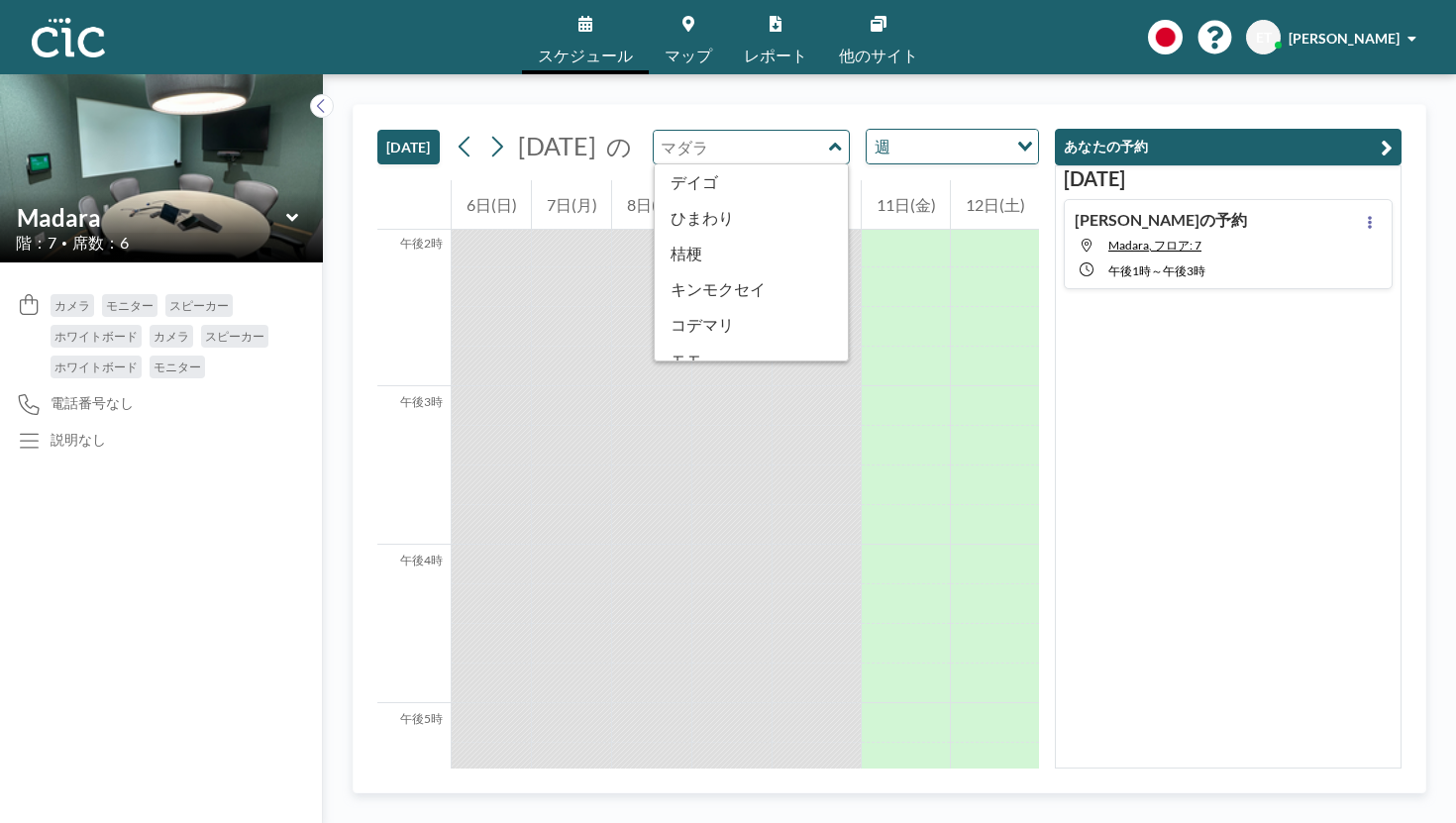type on "Shaga" 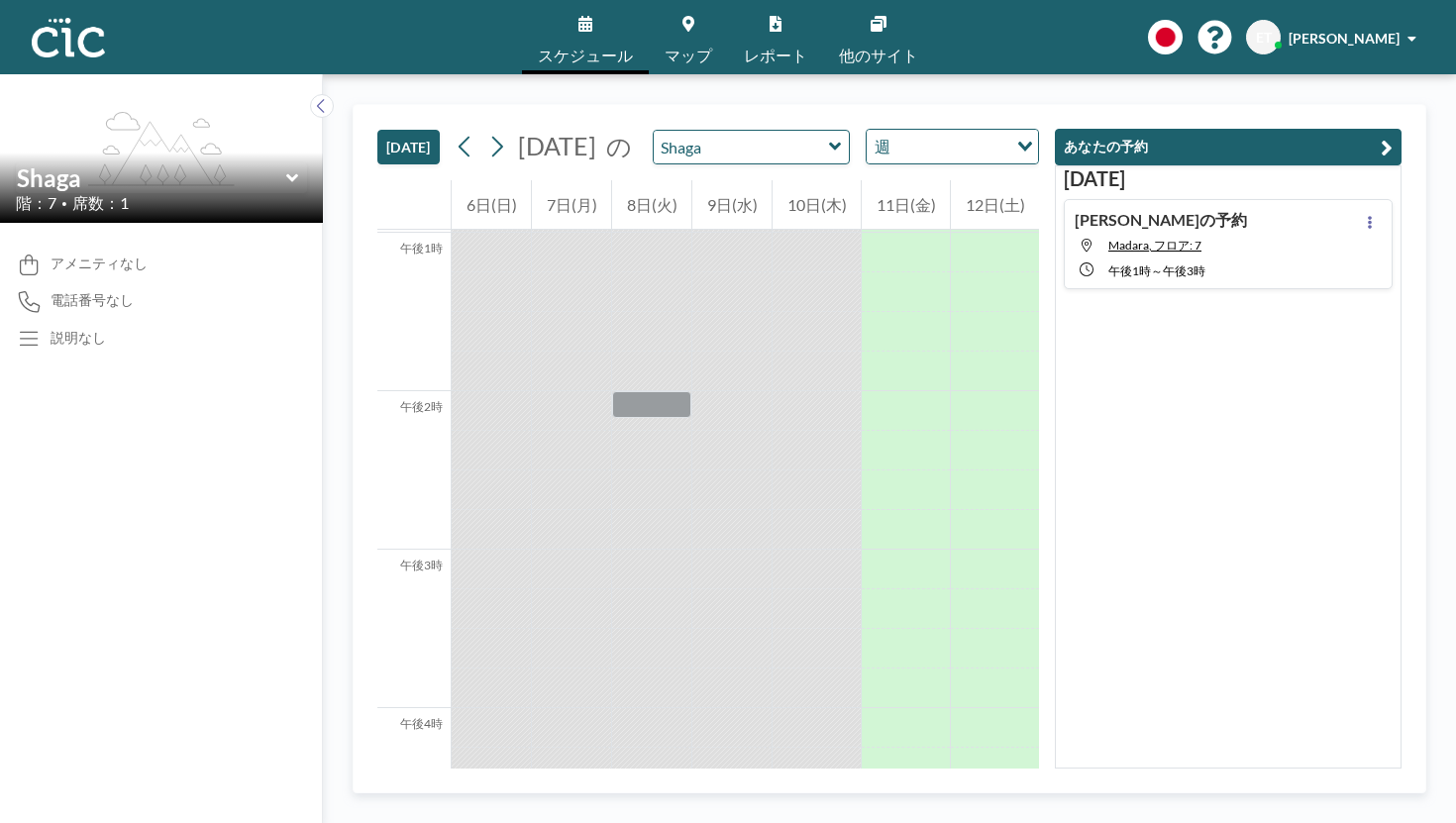 scroll, scrollTop: 2220, scrollLeft: 0, axis: vertical 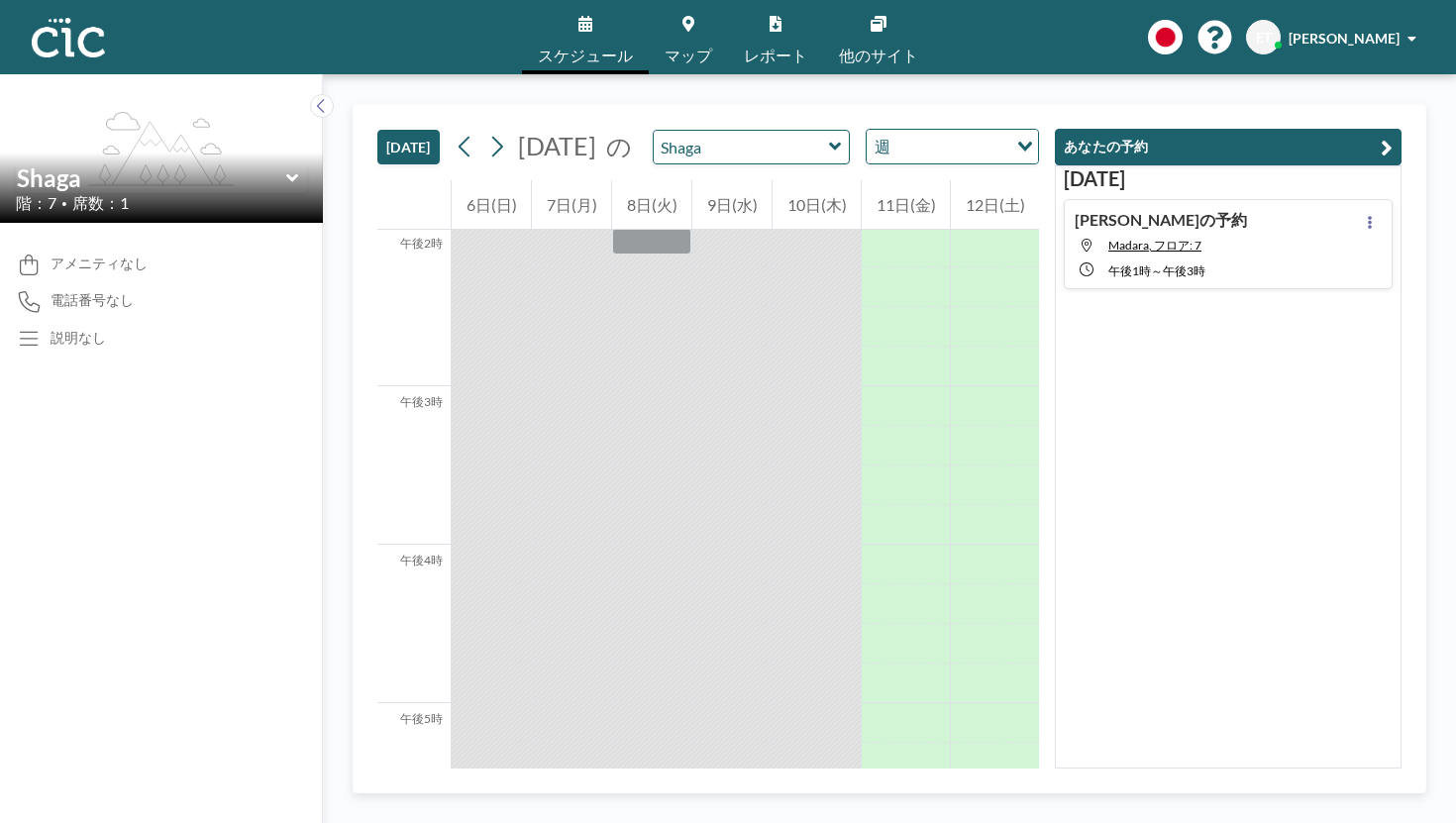 click at bounding box center [816, 802] 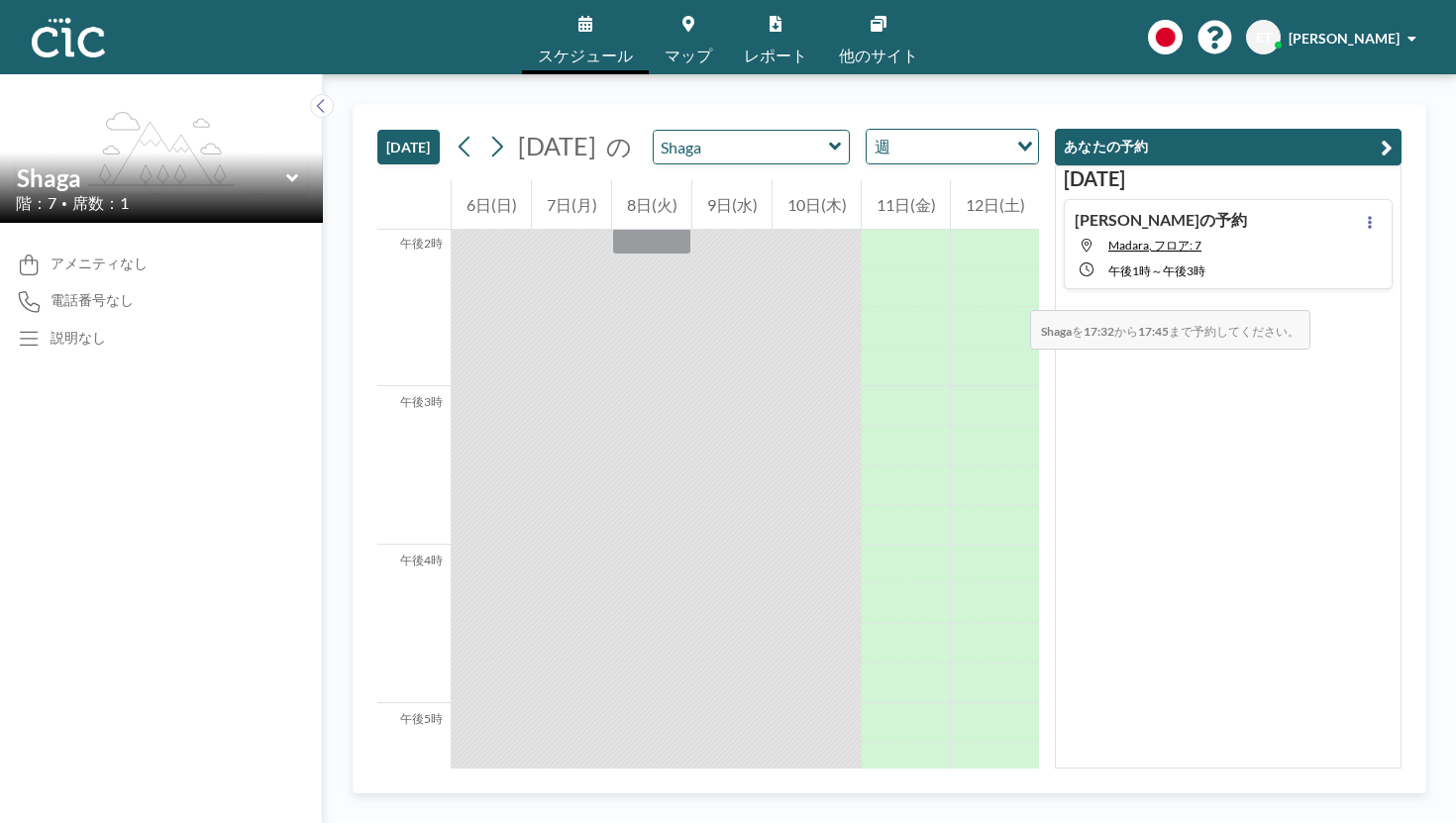 click at bounding box center (816, 803) 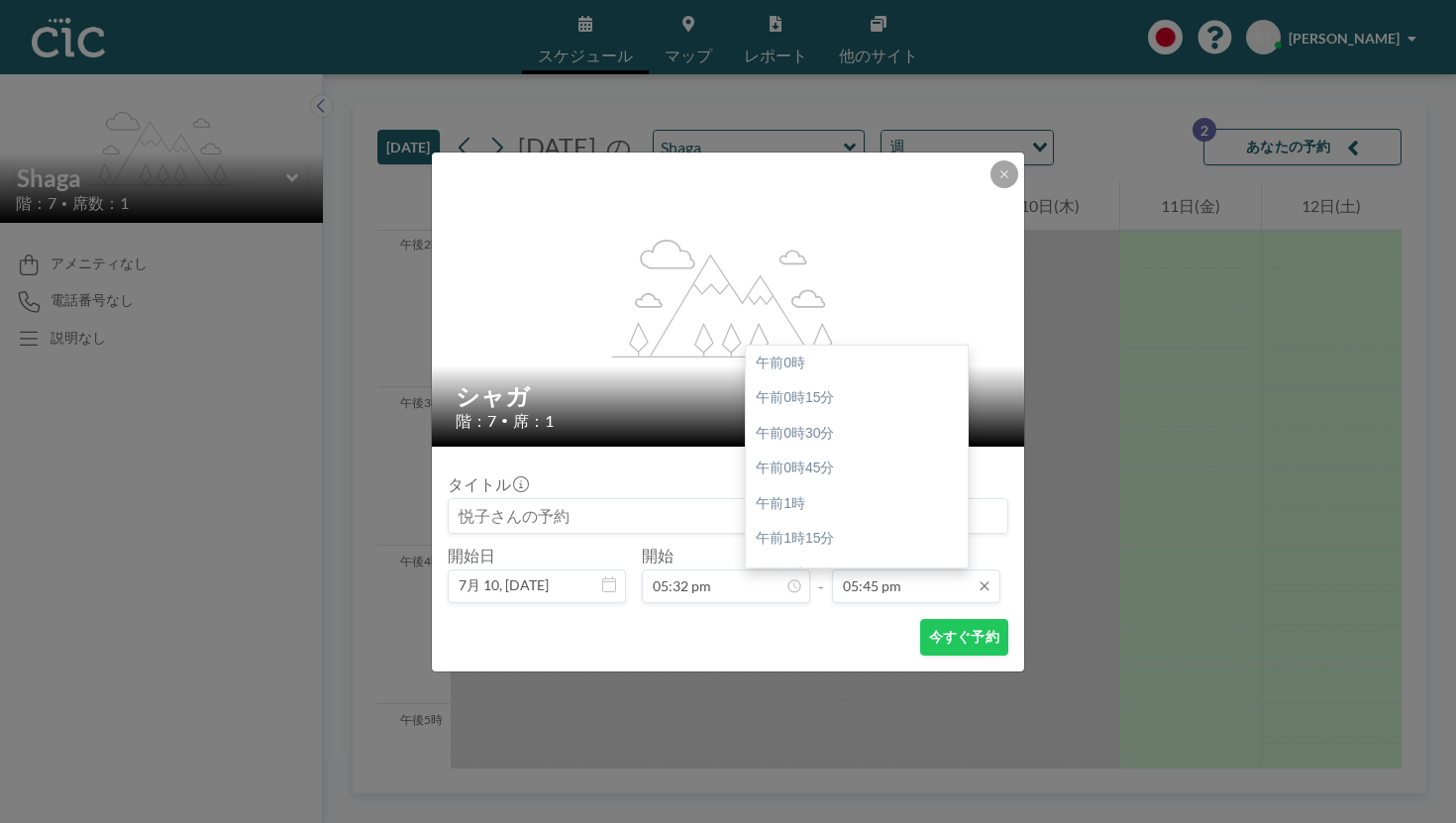 scroll, scrollTop: 2244, scrollLeft: 0, axis: vertical 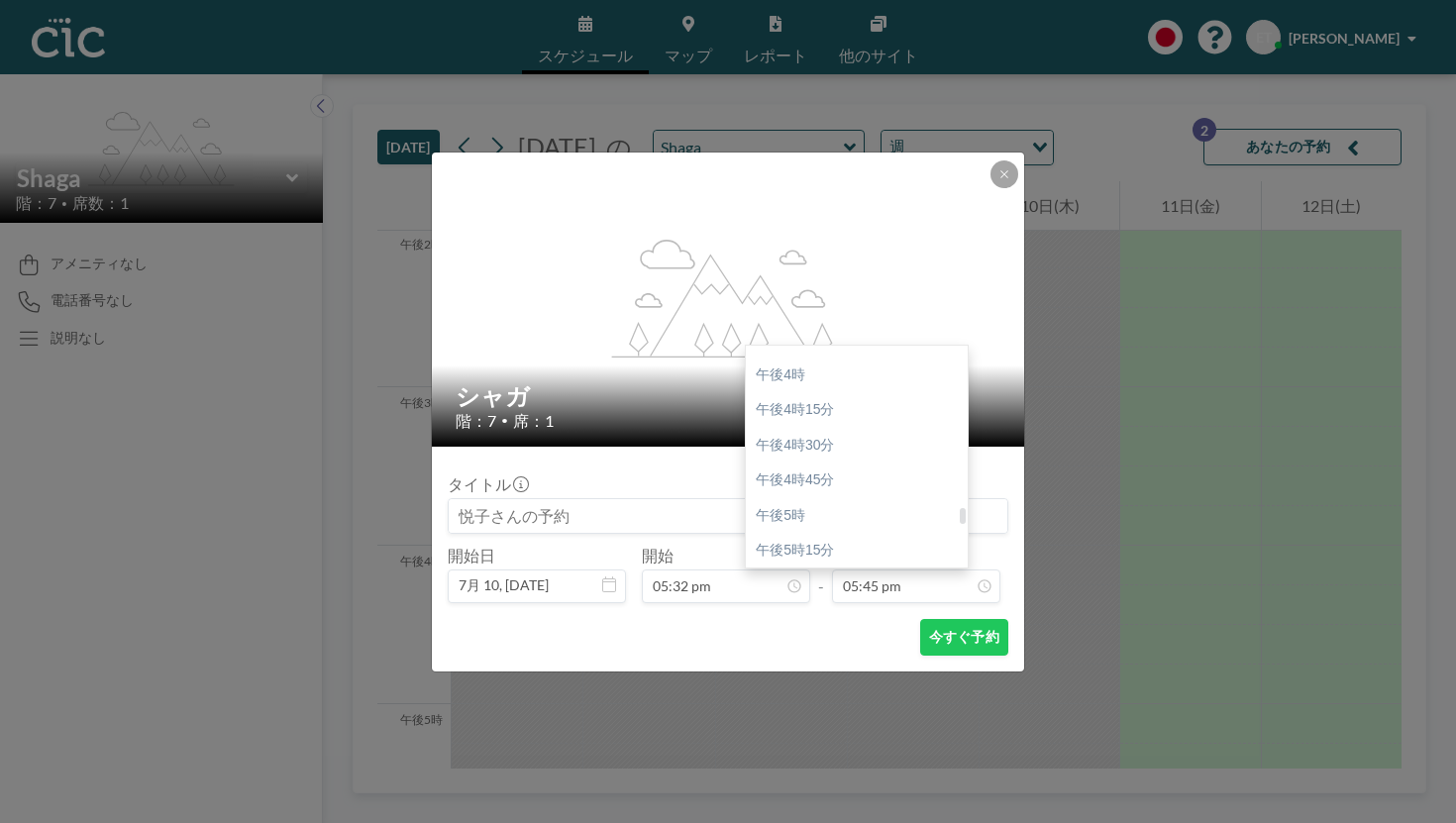 click on "午後6時15分" at bounding box center (794, 691) 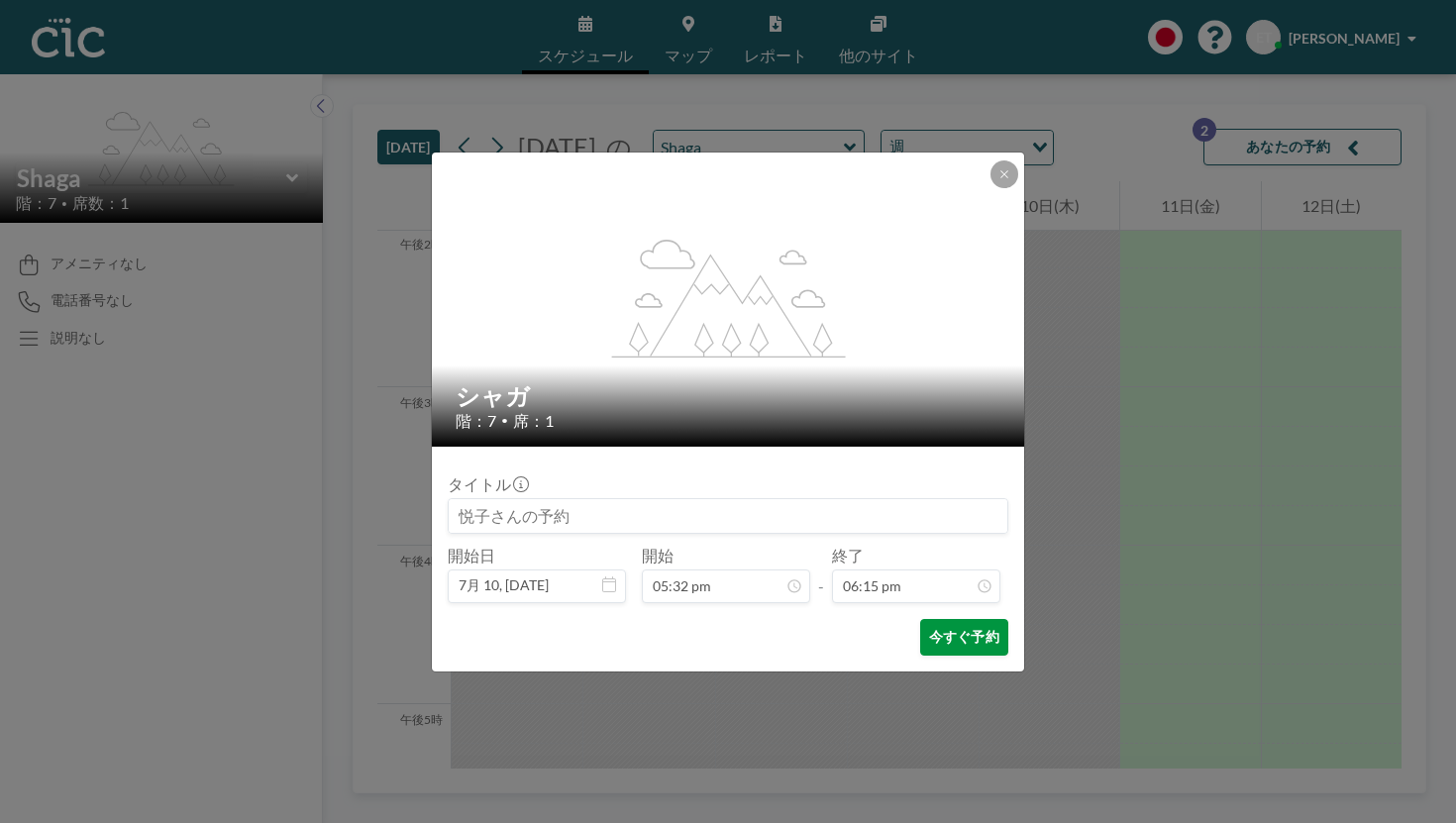 click on "今すぐ予約" at bounding box center [964, 636] 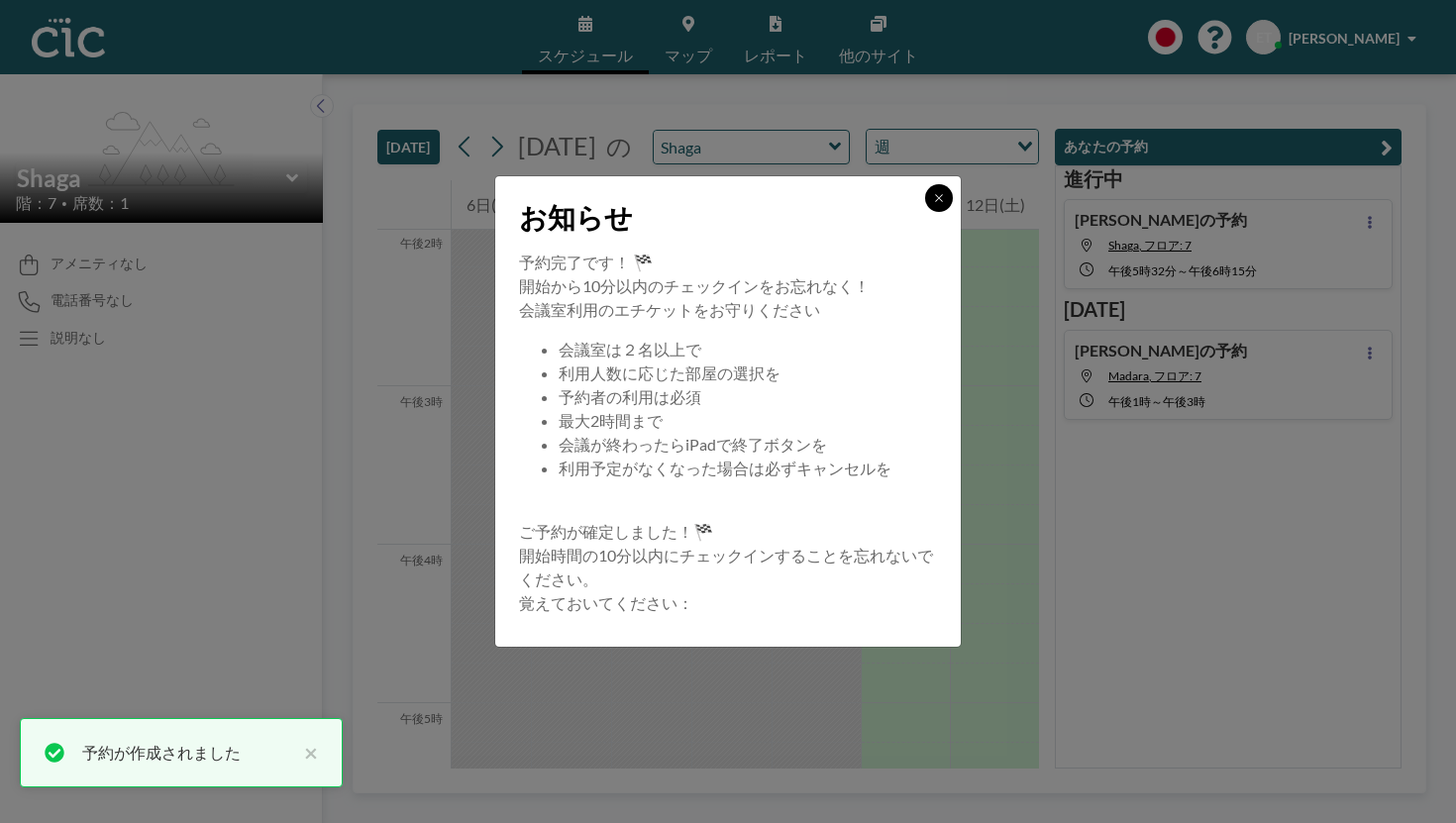 click 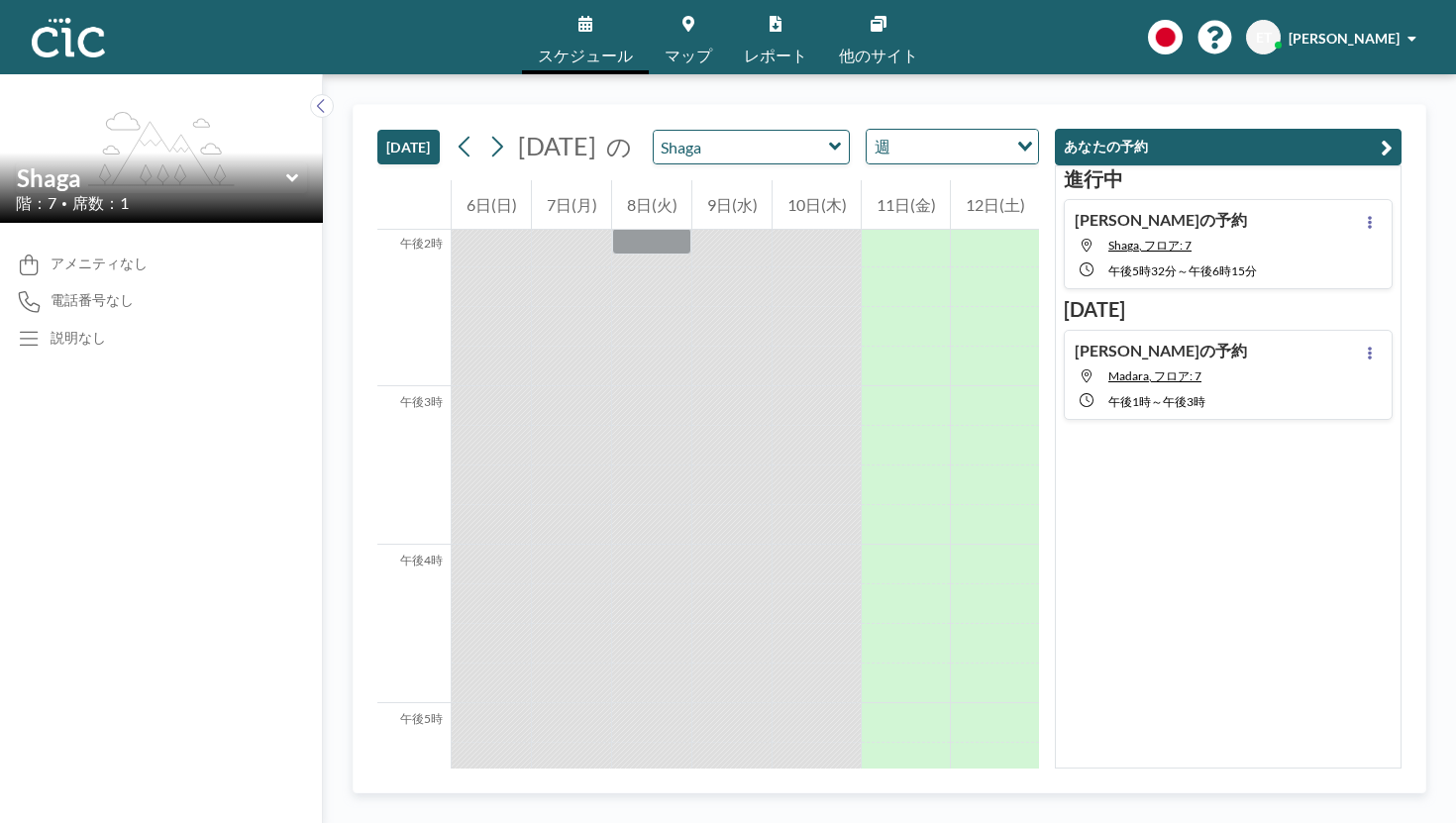 click on "悦子さんの予約  Shaga, フロア: 7  午後5時32分 ～ 午後6時15分" at bounding box center [1228, 244] 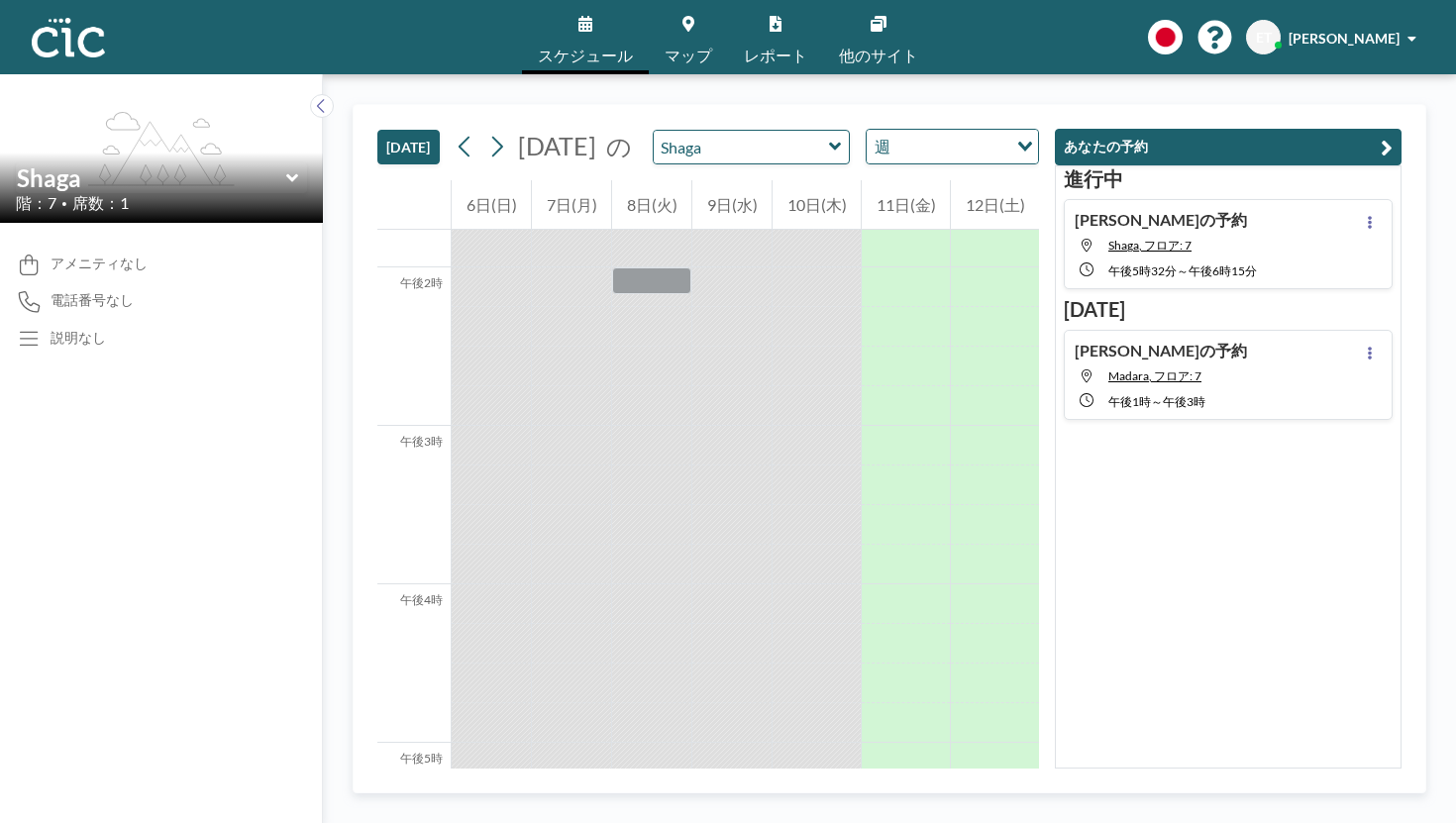 scroll, scrollTop: 2220, scrollLeft: 0, axis: vertical 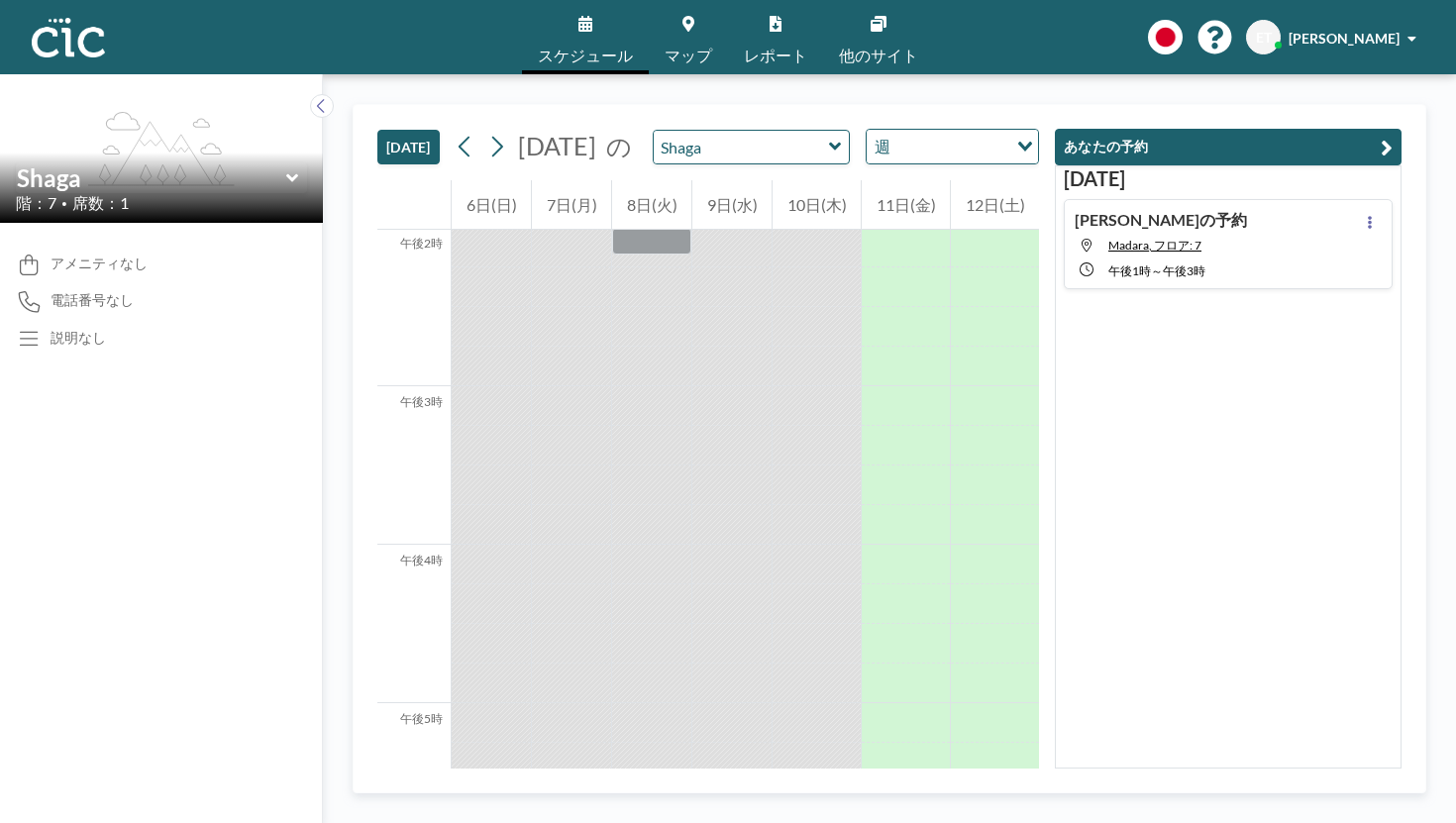 click at bounding box center (816, 788) 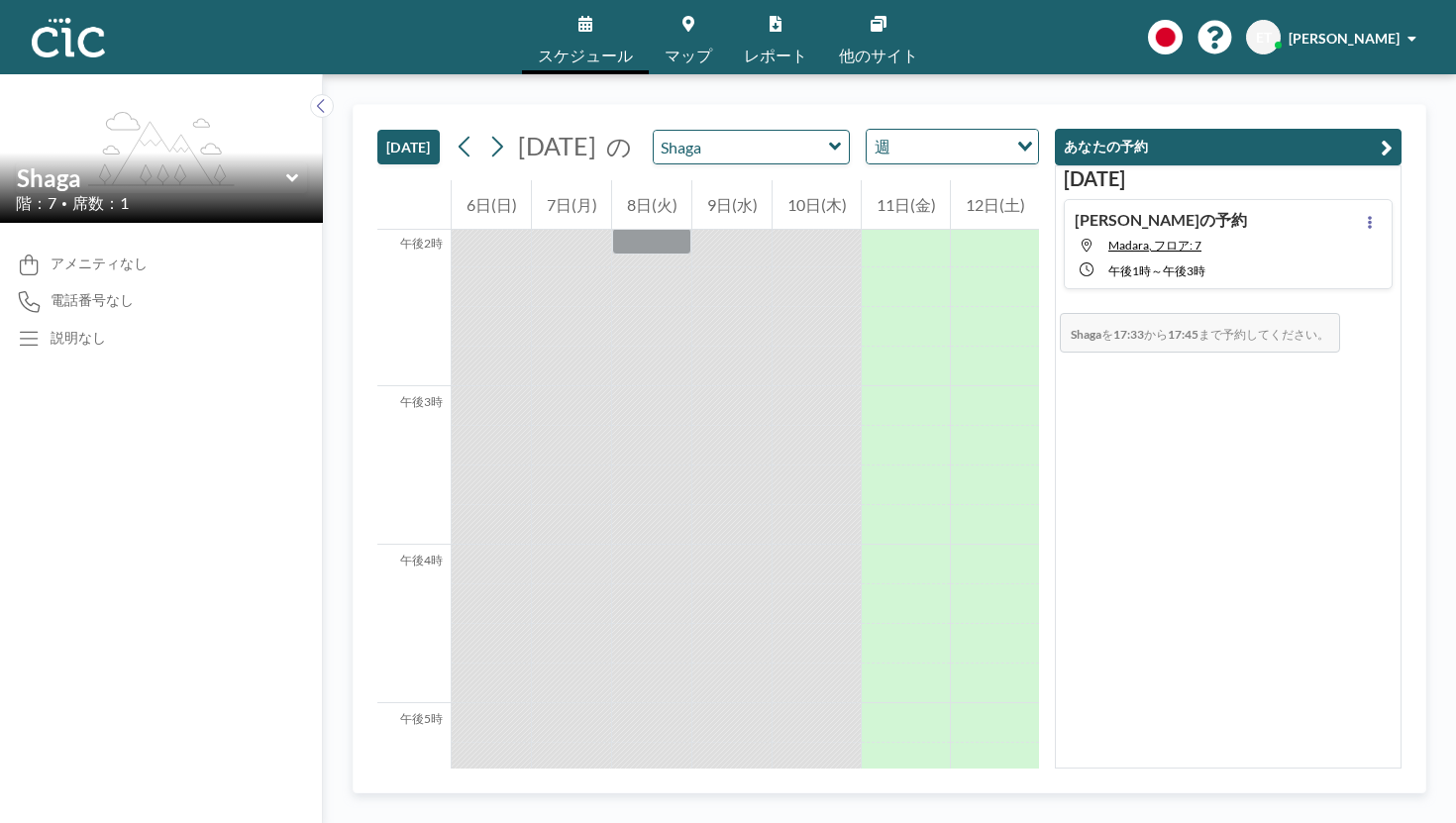 click at bounding box center [816, 804] 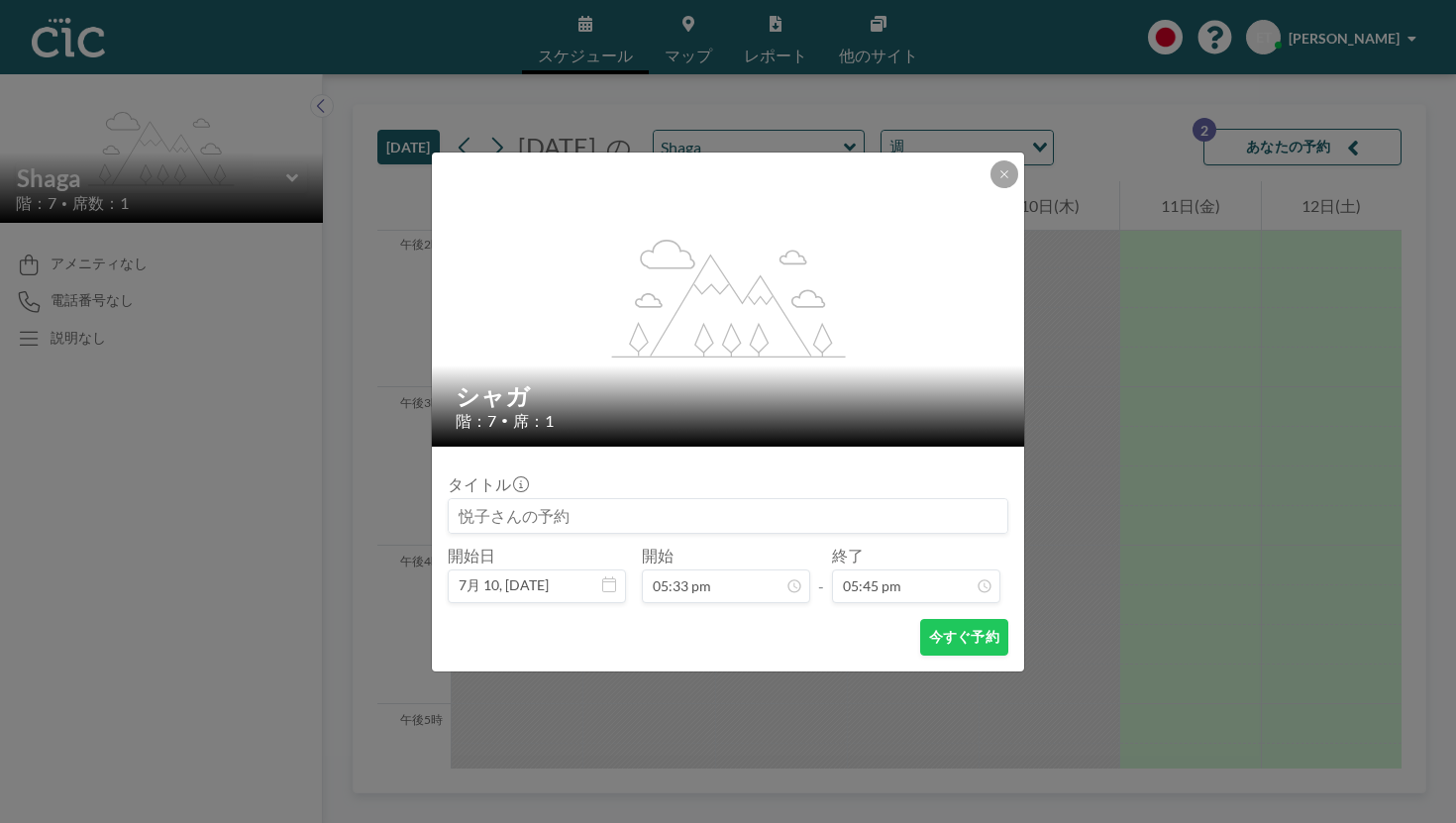 scroll, scrollTop: 2244, scrollLeft: 0, axis: vertical 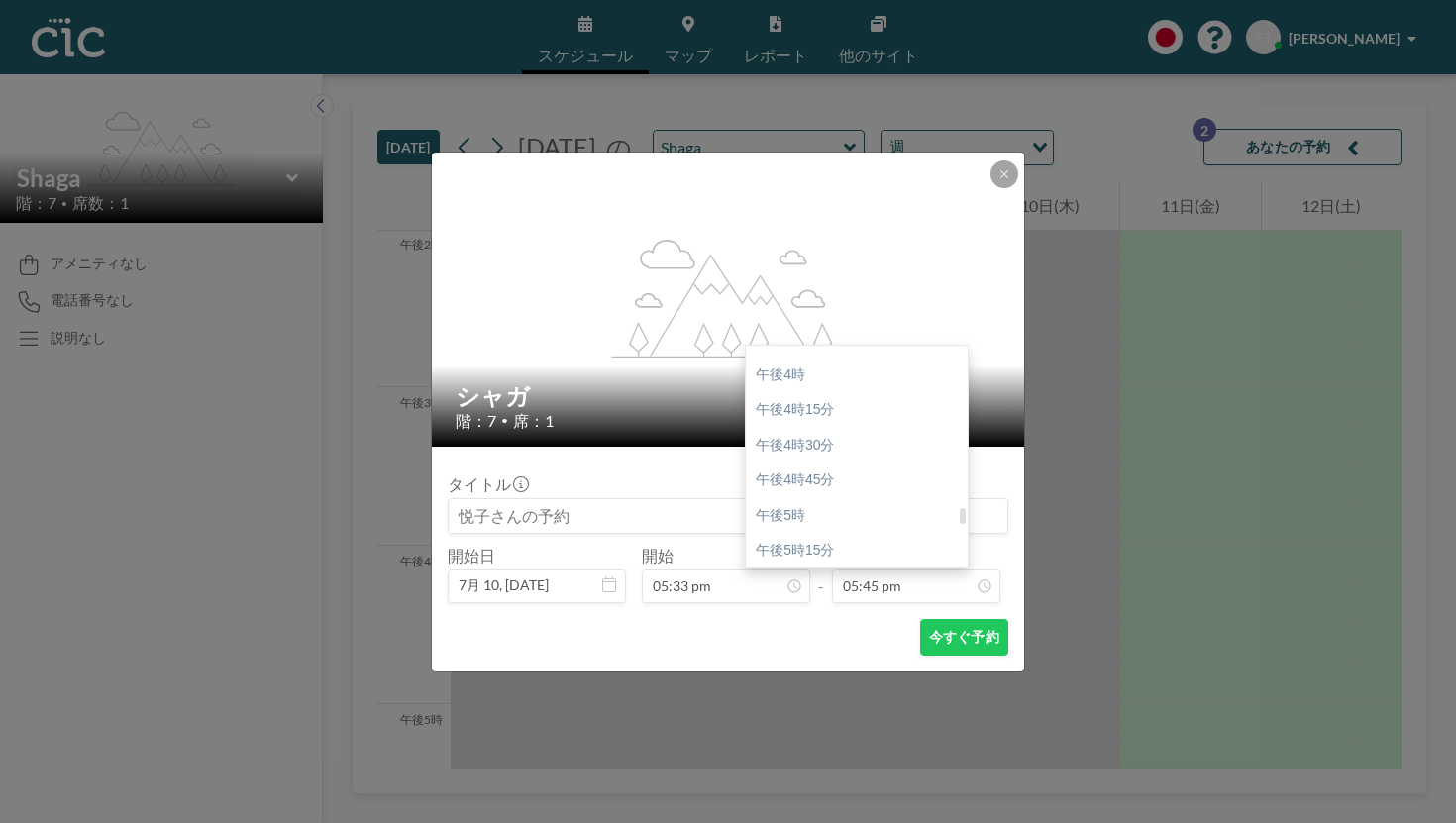 click on "午後6時15分" at bounding box center [857, 692] 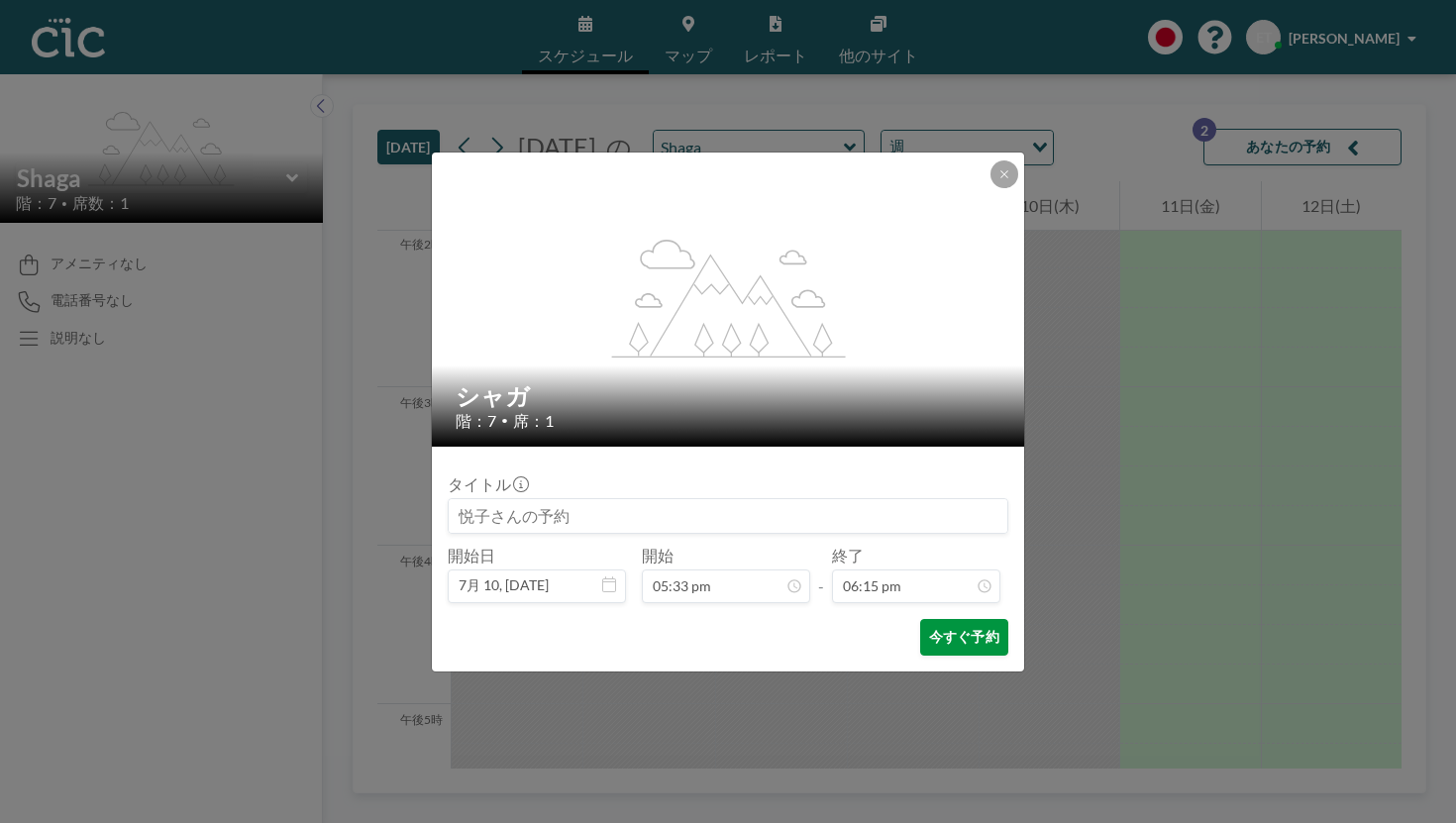 click on "今すぐ予約" at bounding box center (964, 636) 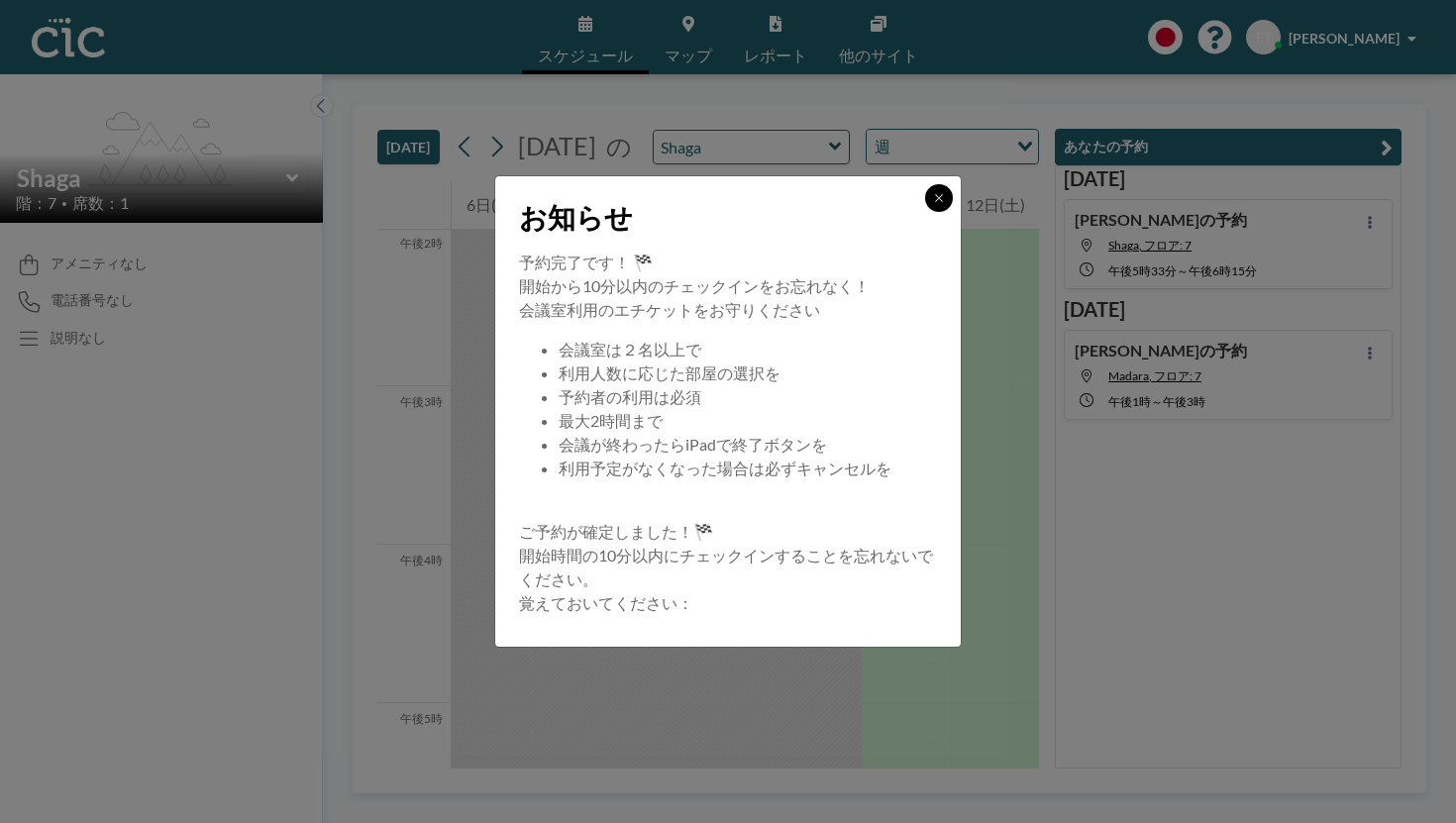 click 